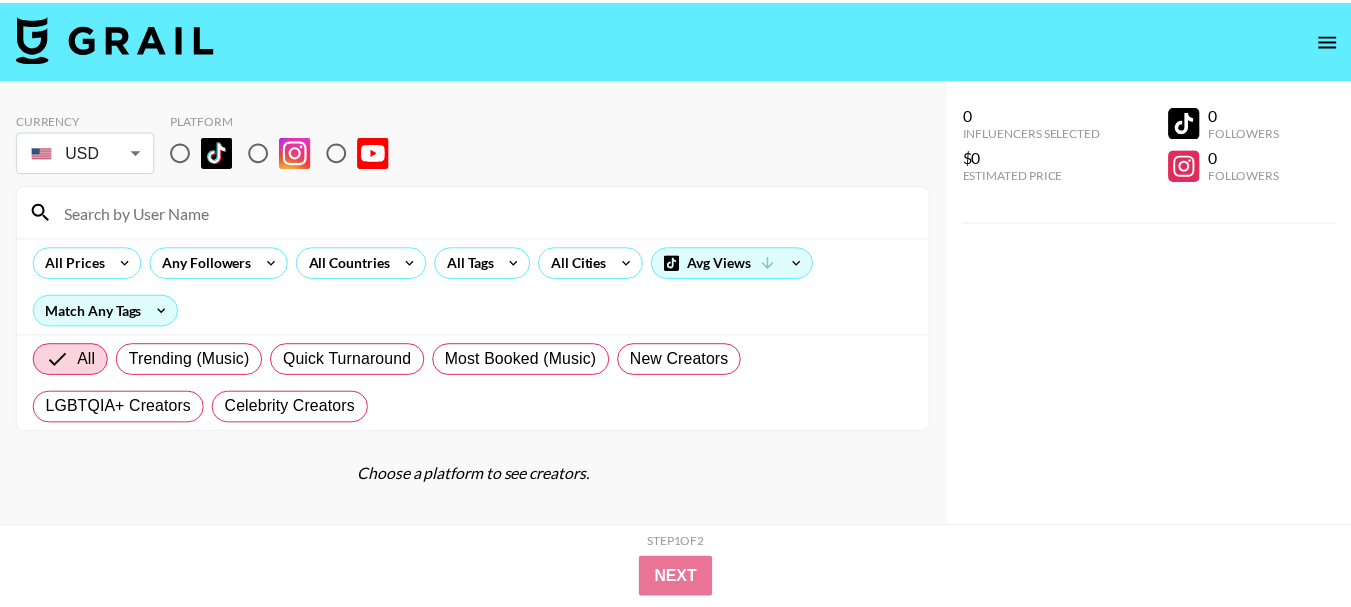 scroll, scrollTop: 0, scrollLeft: 0, axis: both 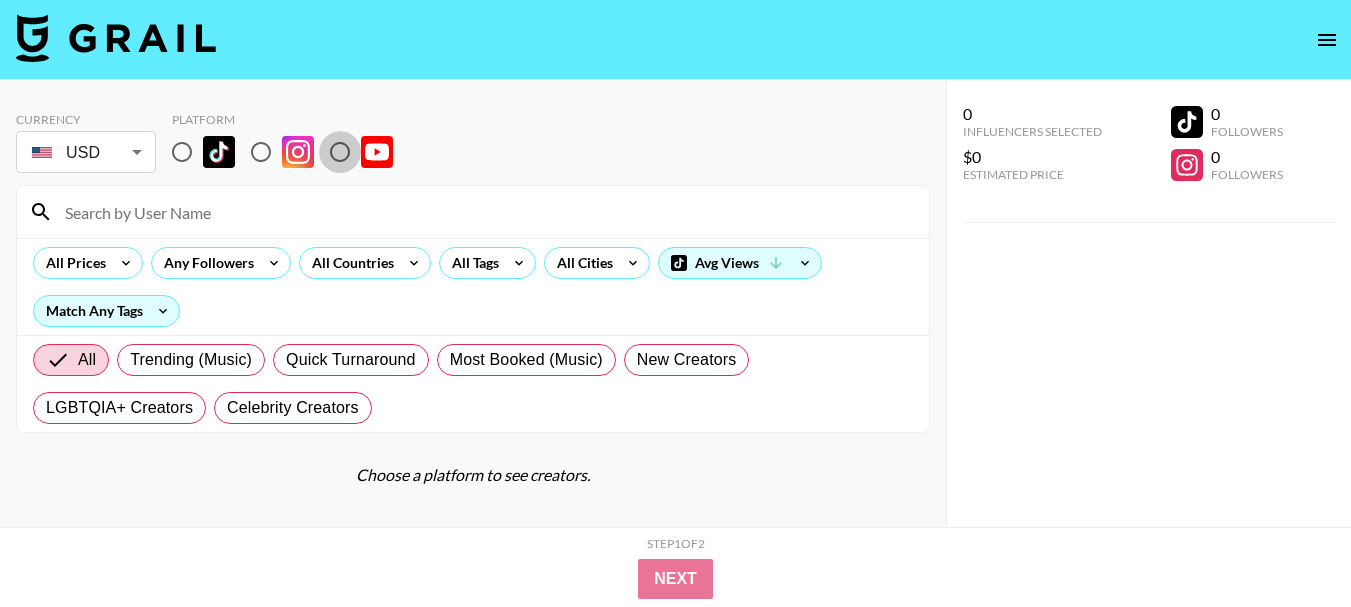 click at bounding box center [340, 152] 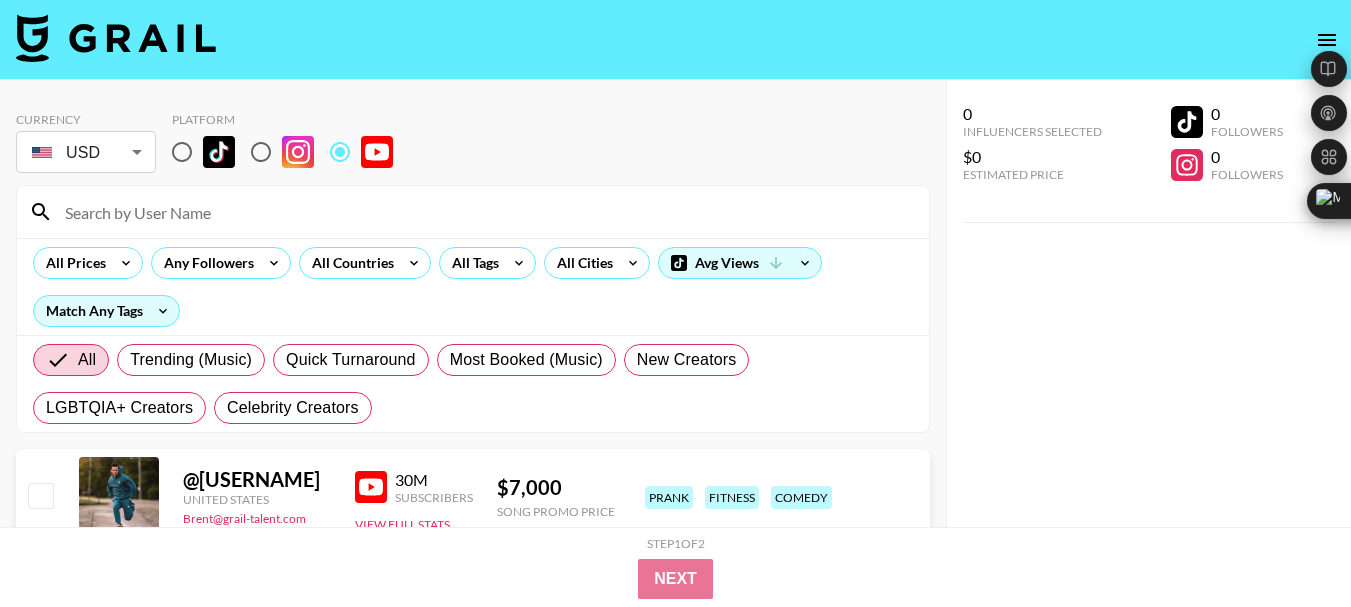 click at bounding box center [485, 212] 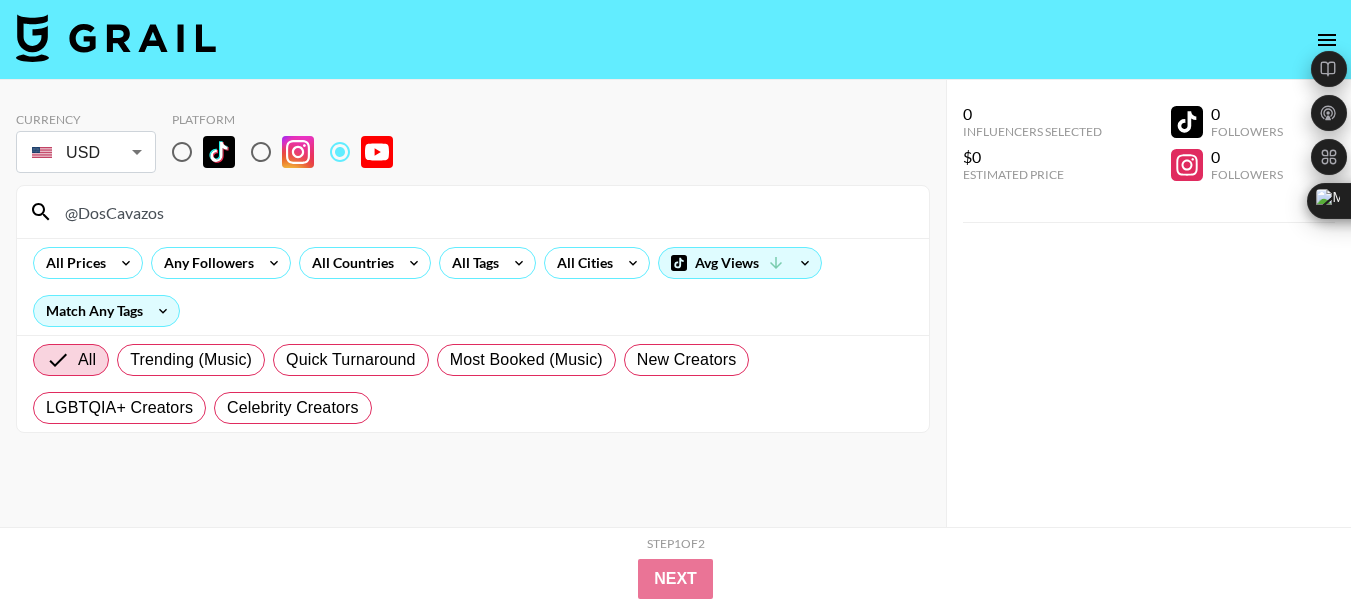 type on "@DosCavazos" 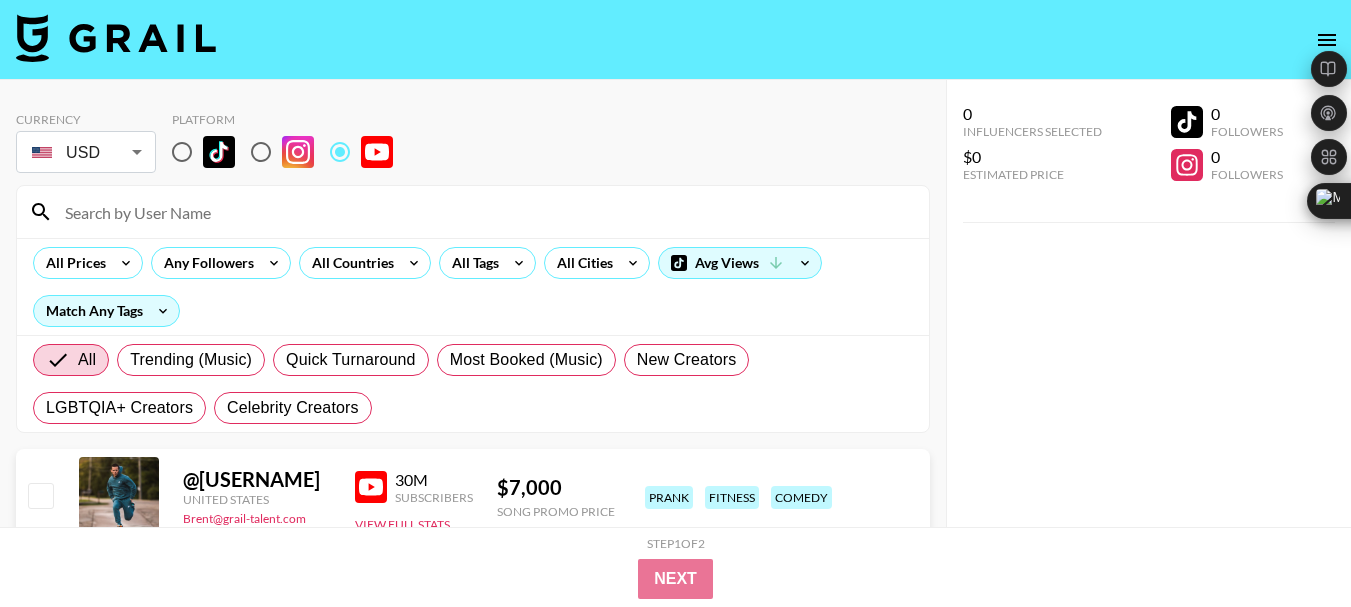 paste on "@ryanandtiana" 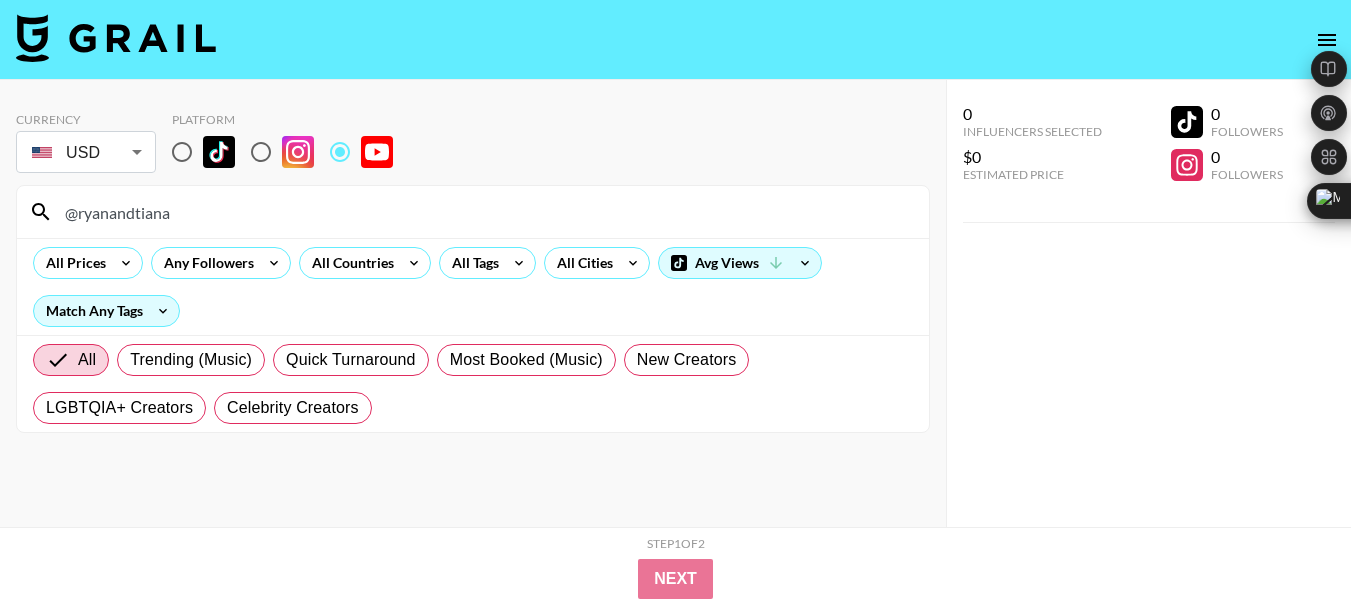 type on "@ryanandtiana" 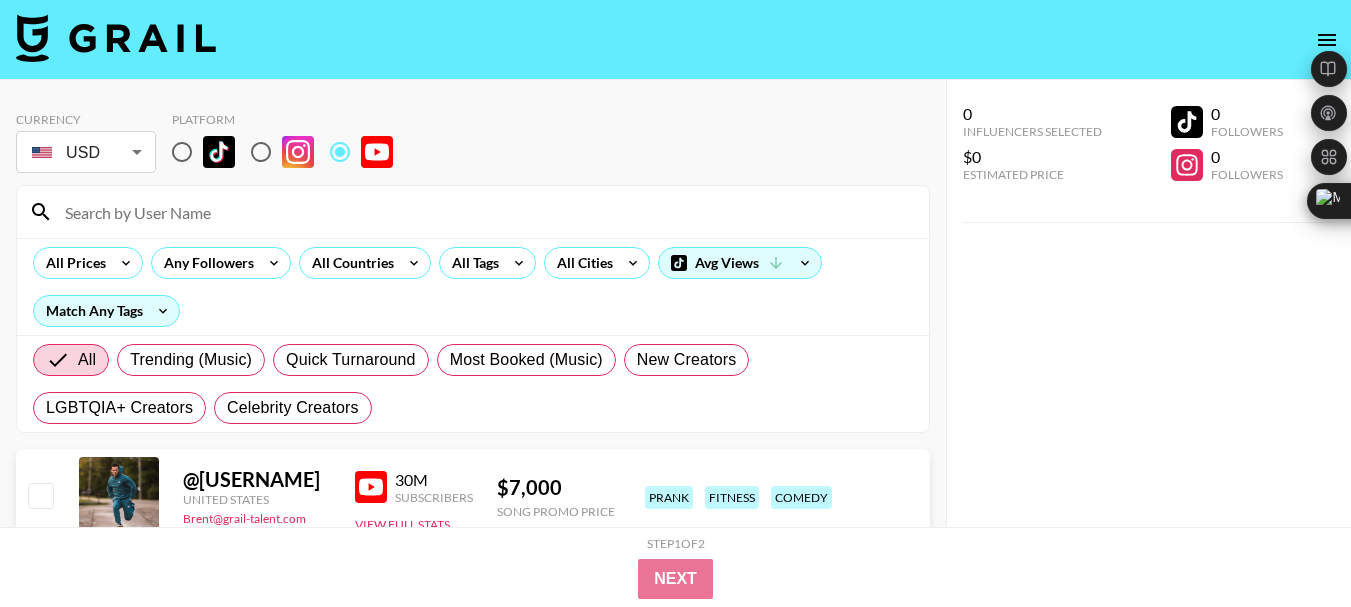 paste on "@theredheadacademic" 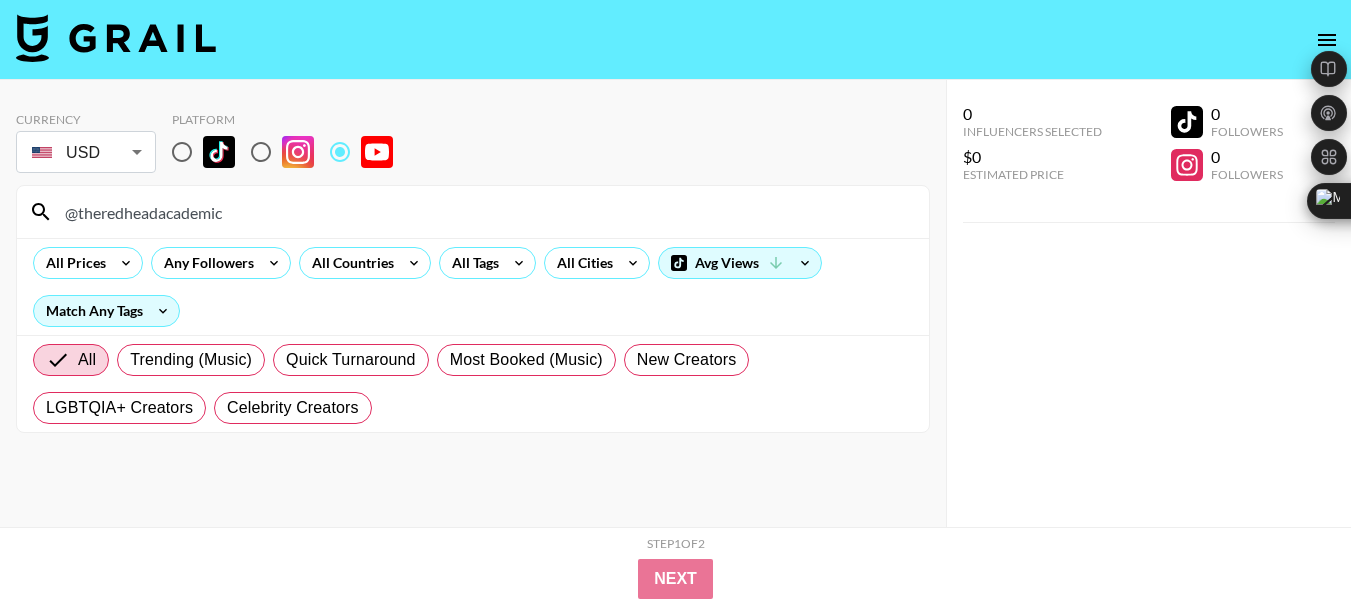 type on "@theredheadacademic" 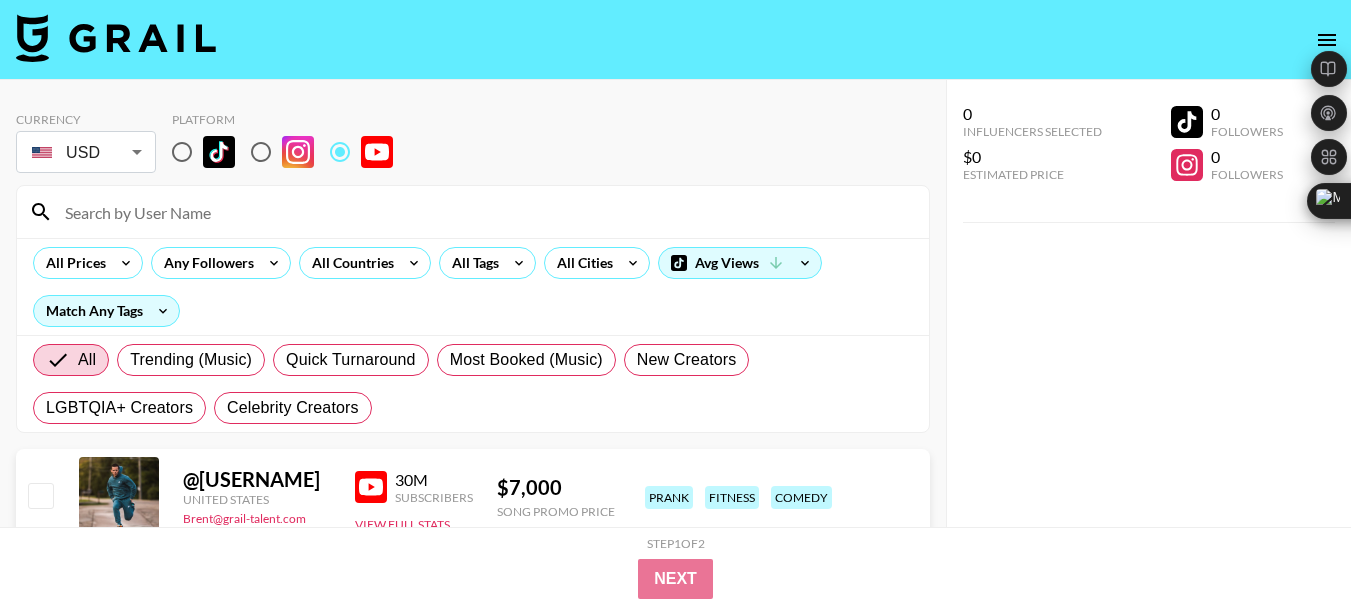 paste on "@SkiddziePlays" 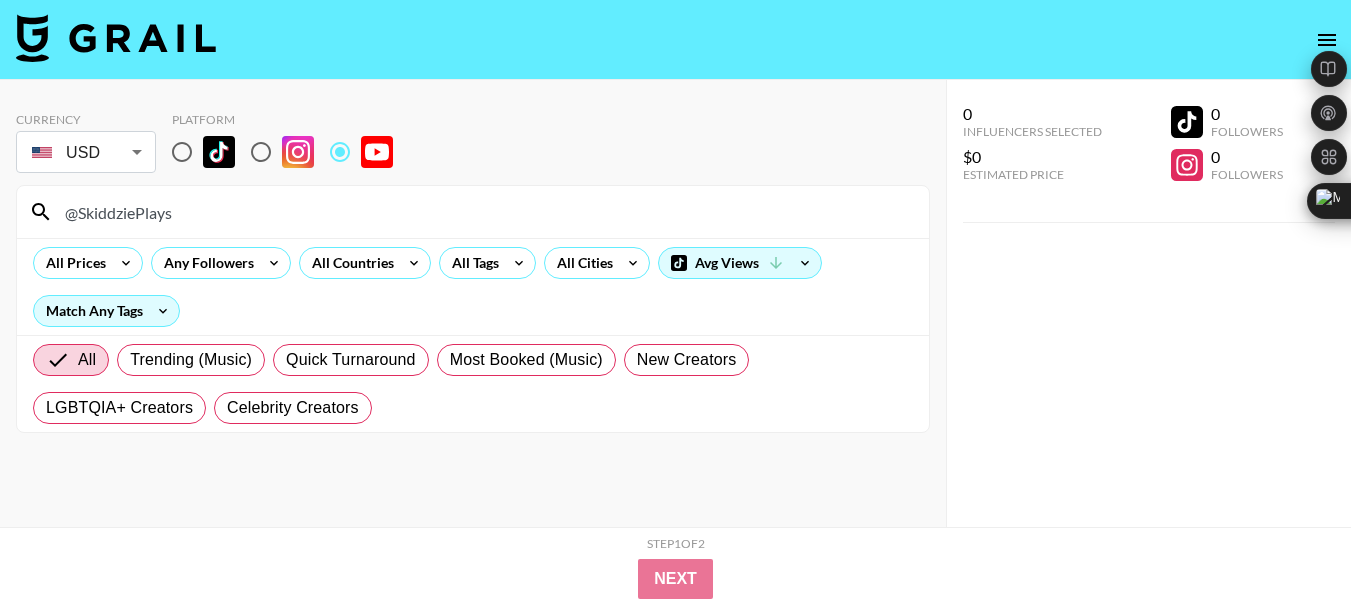 type on "@SkiddziePlays" 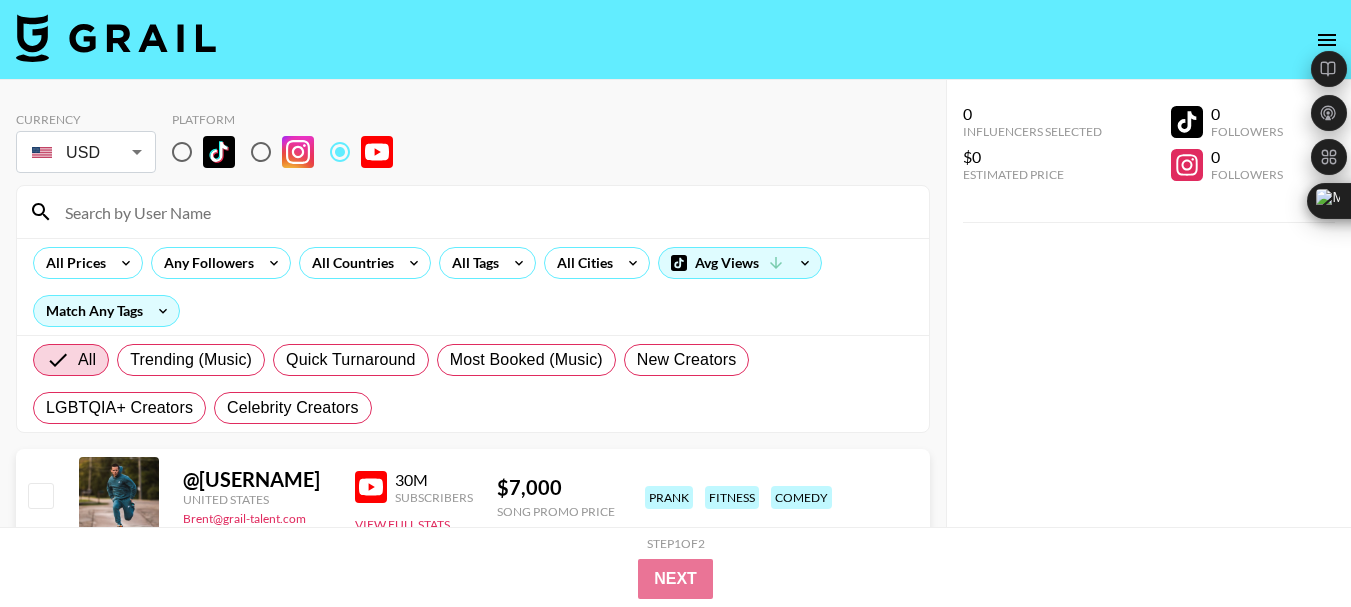 paste on "@SkiddziePlays" 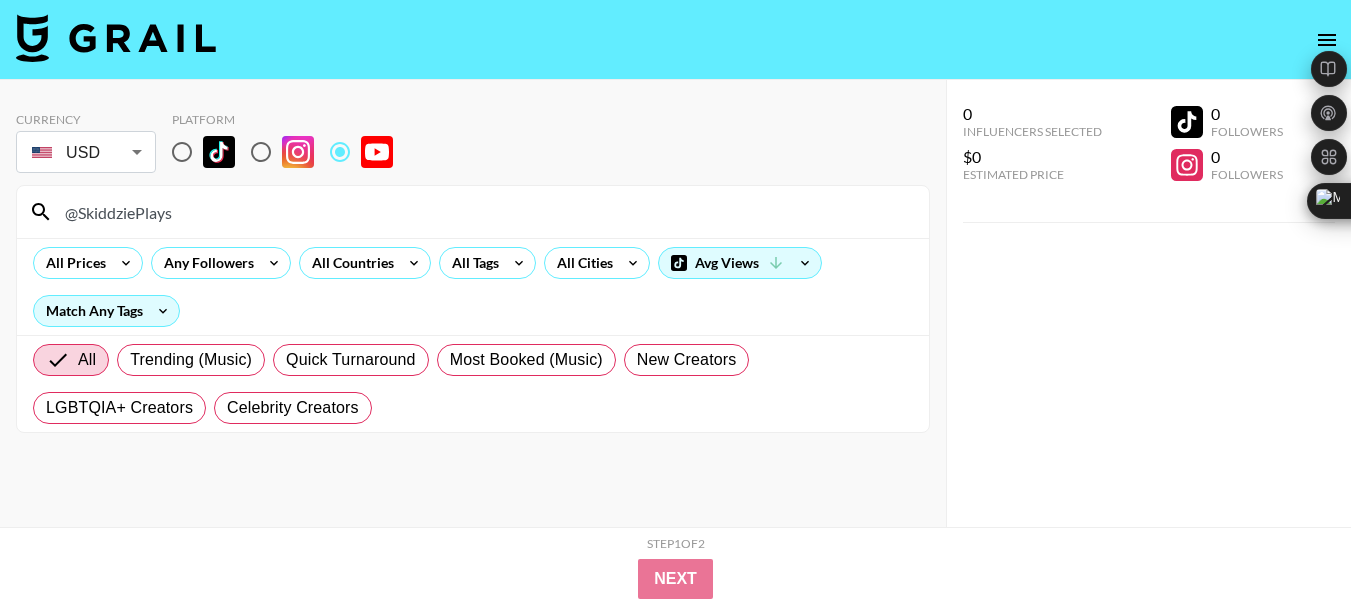 click on "@SkiddziePlays" at bounding box center [485, 212] 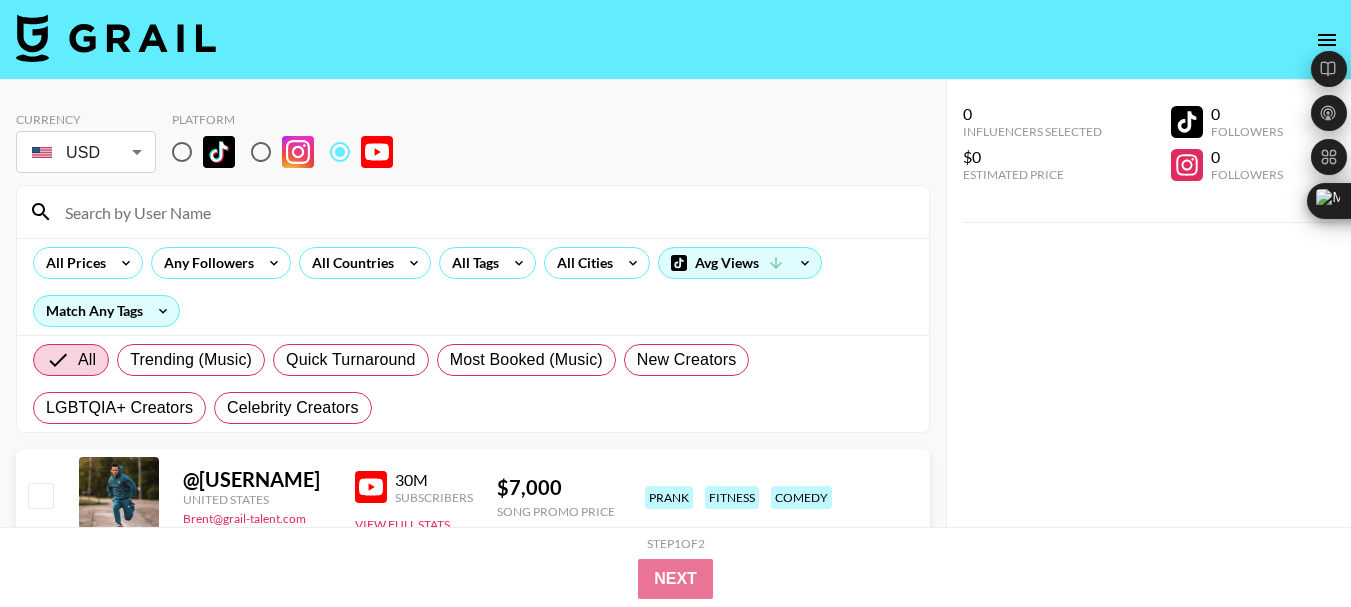 paste on "@TheChannelOfDylan" 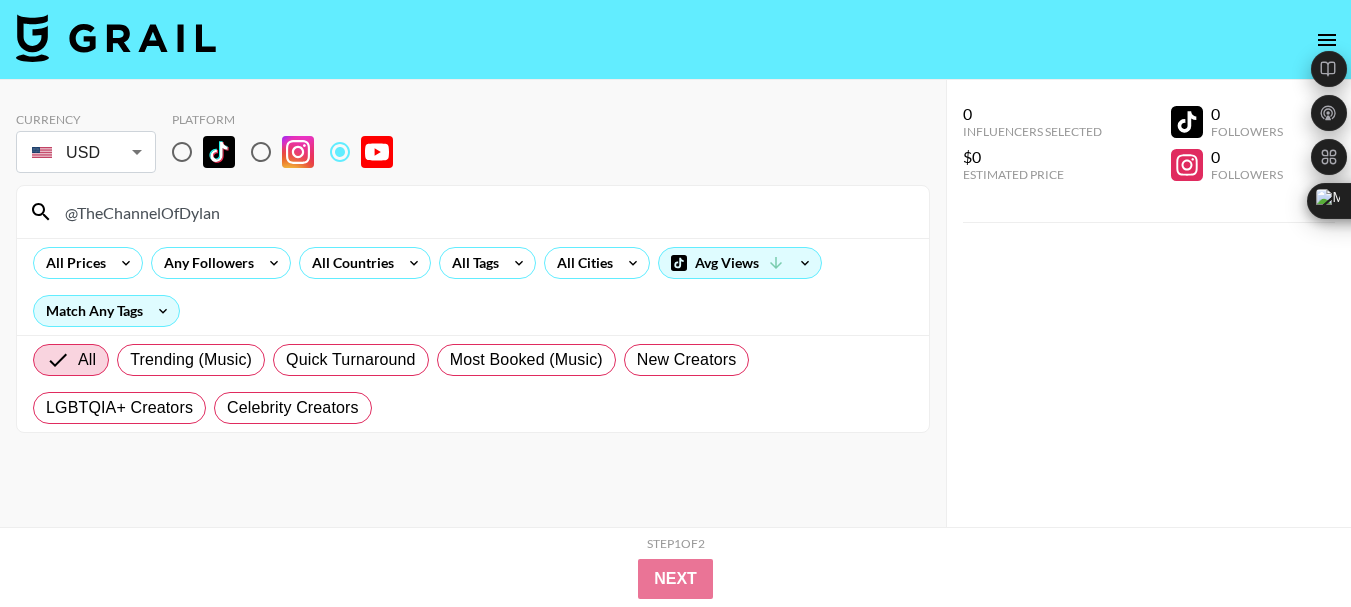 type on "@TheChannelOfDylan" 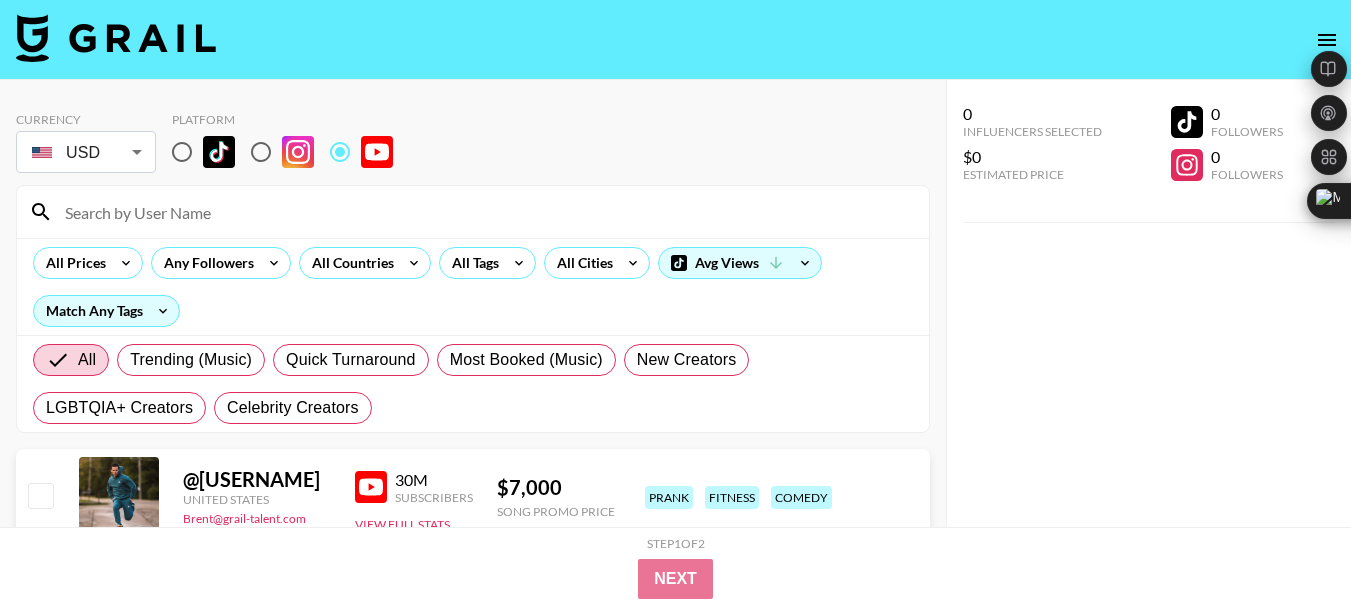 paste on "[USERNAME]" 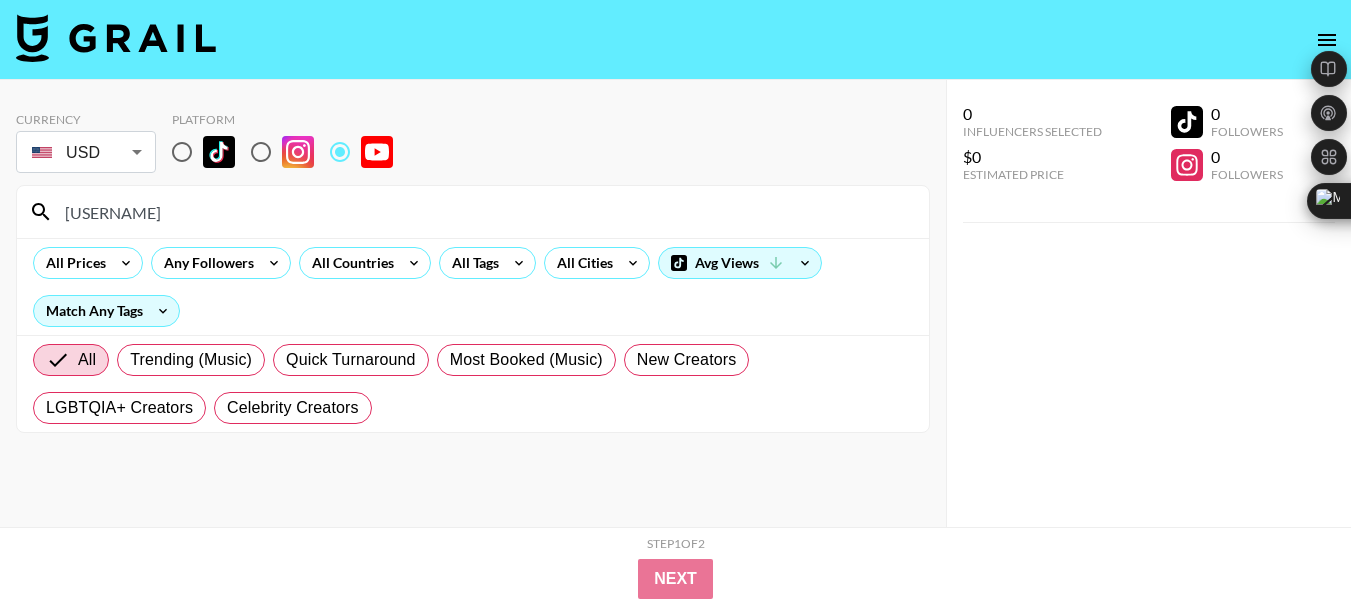 click on "[USERNAME]" at bounding box center (485, 212) 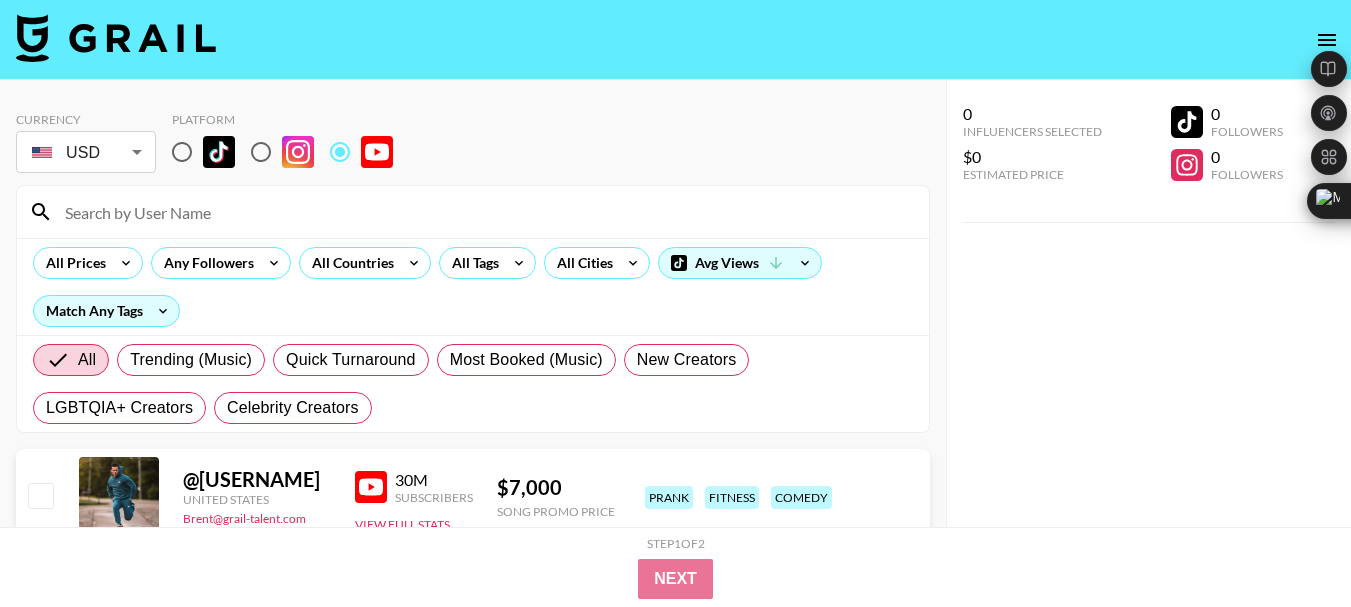 paste on "@PopcornInBed" 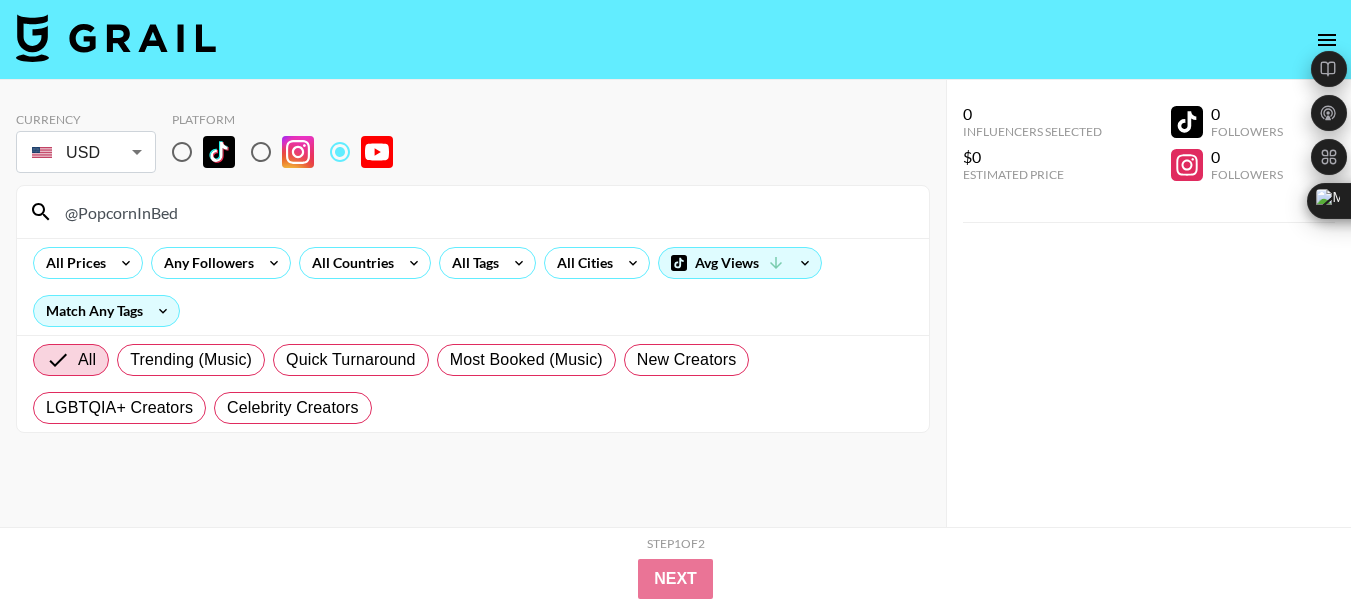 type on "@PopcornInBed" 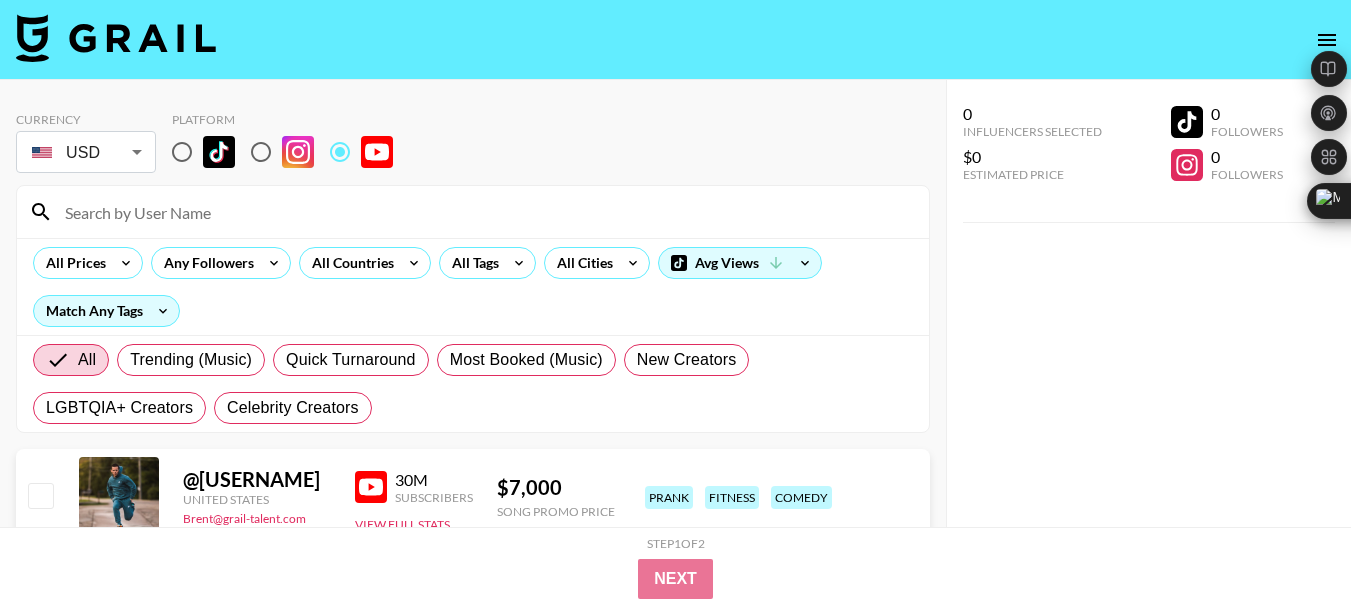paste on "@impandskizzpodcast" 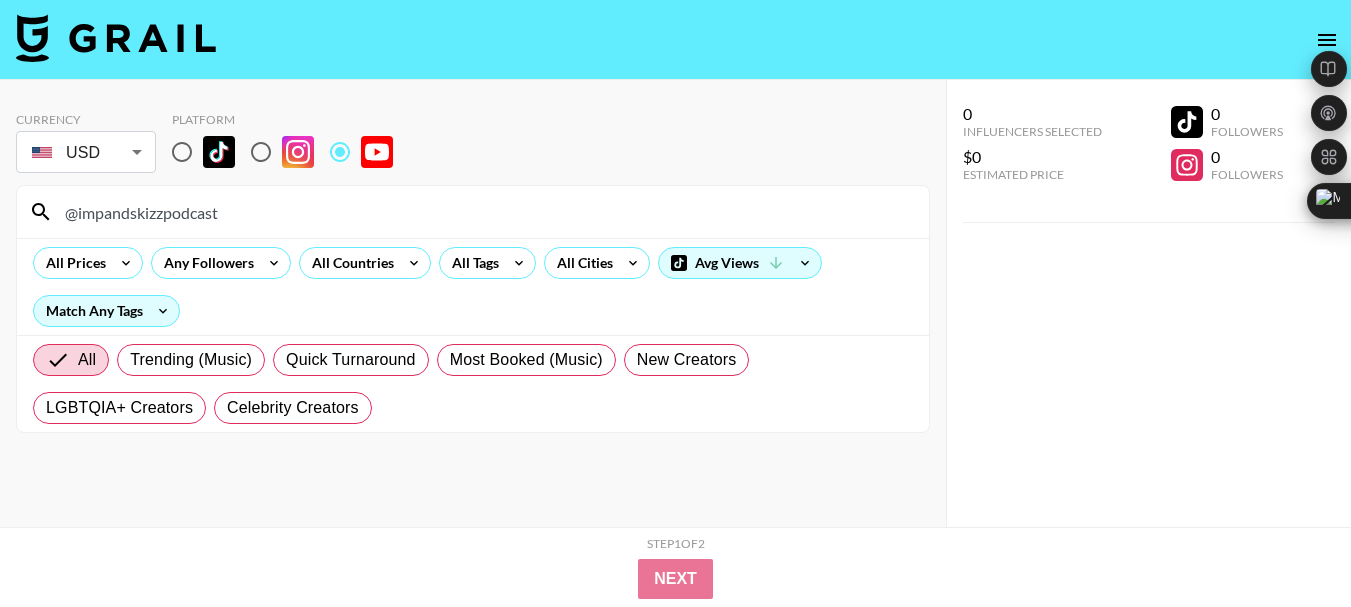 type on "@impandskizzpodcast" 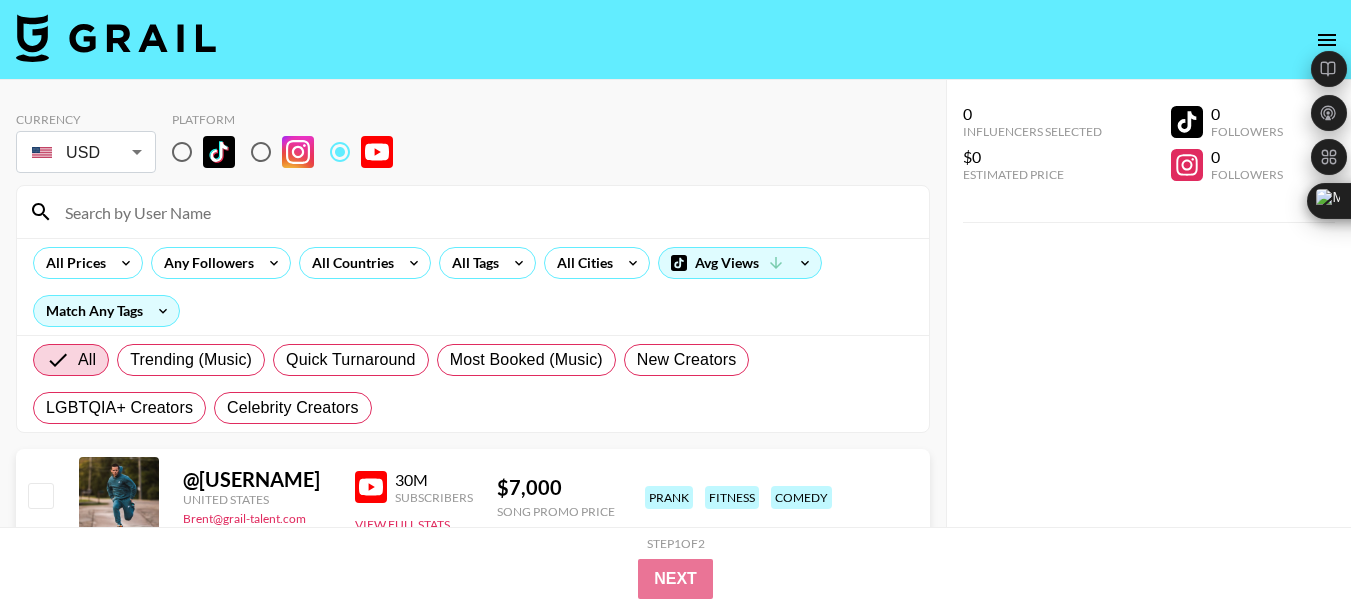 paste on "@historyofeverythingpodcast" 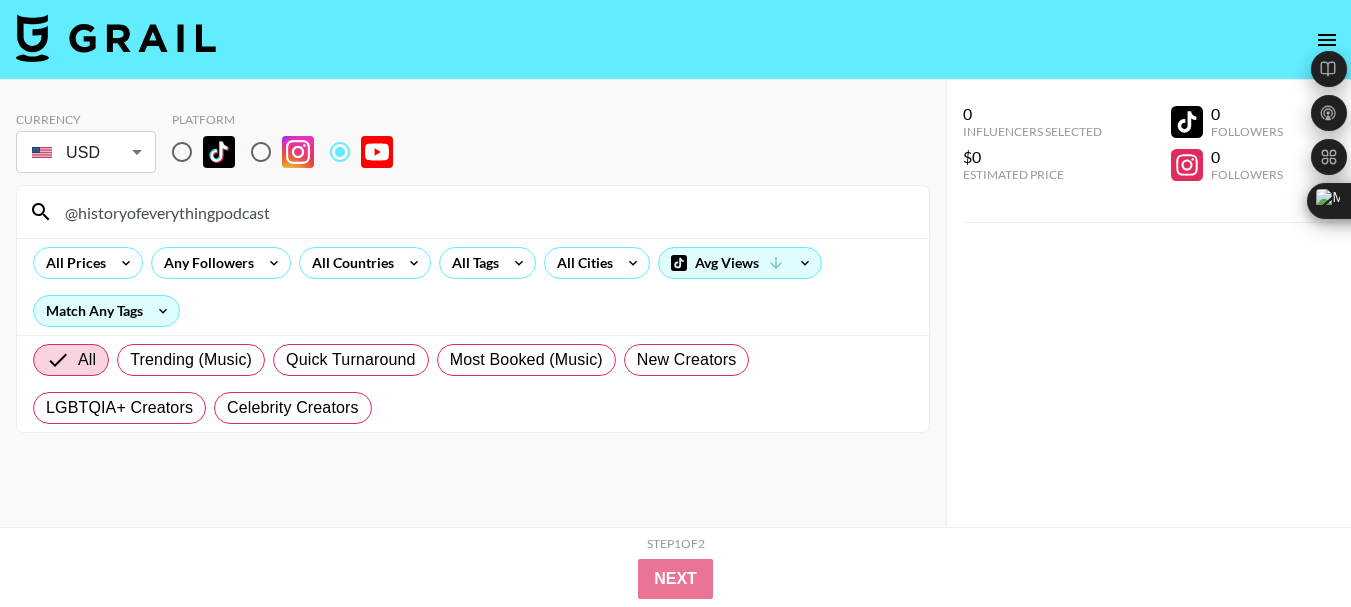 type on "@historyofeverythingpodcast" 